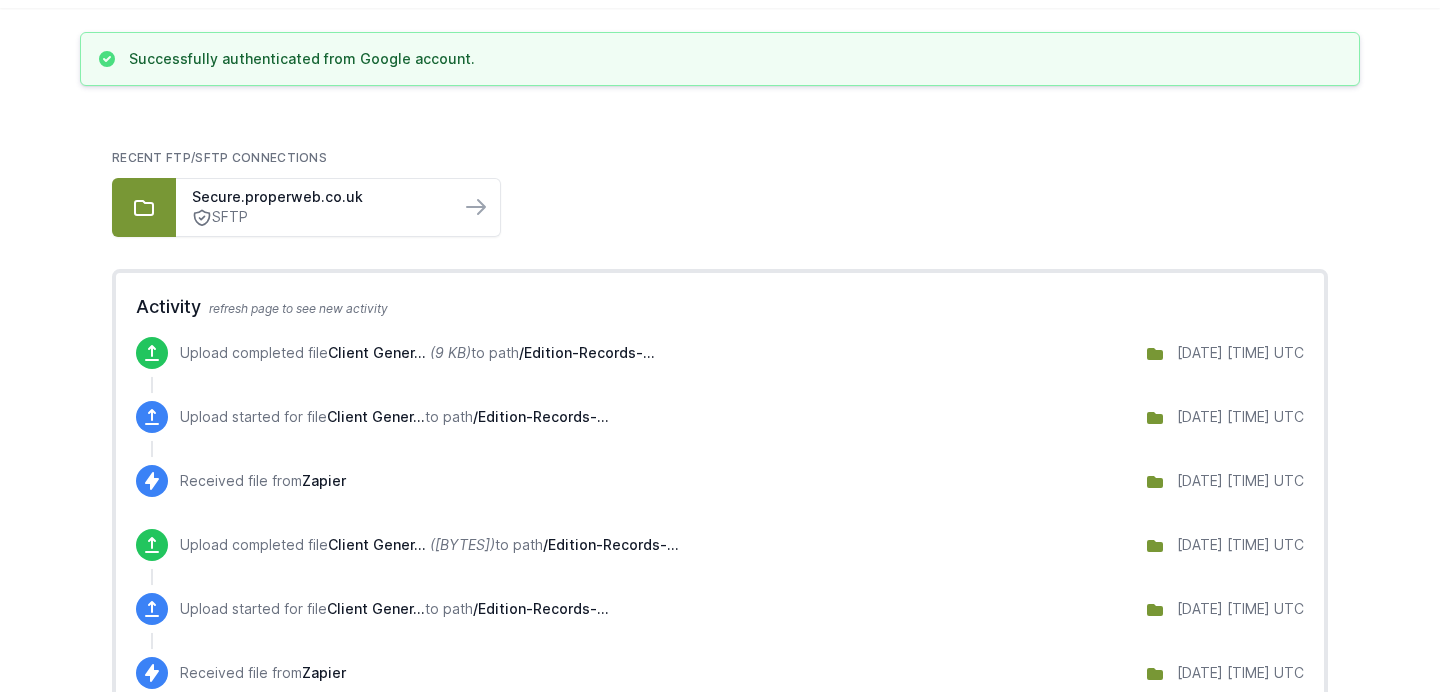 scroll, scrollTop: 290, scrollLeft: 0, axis: vertical 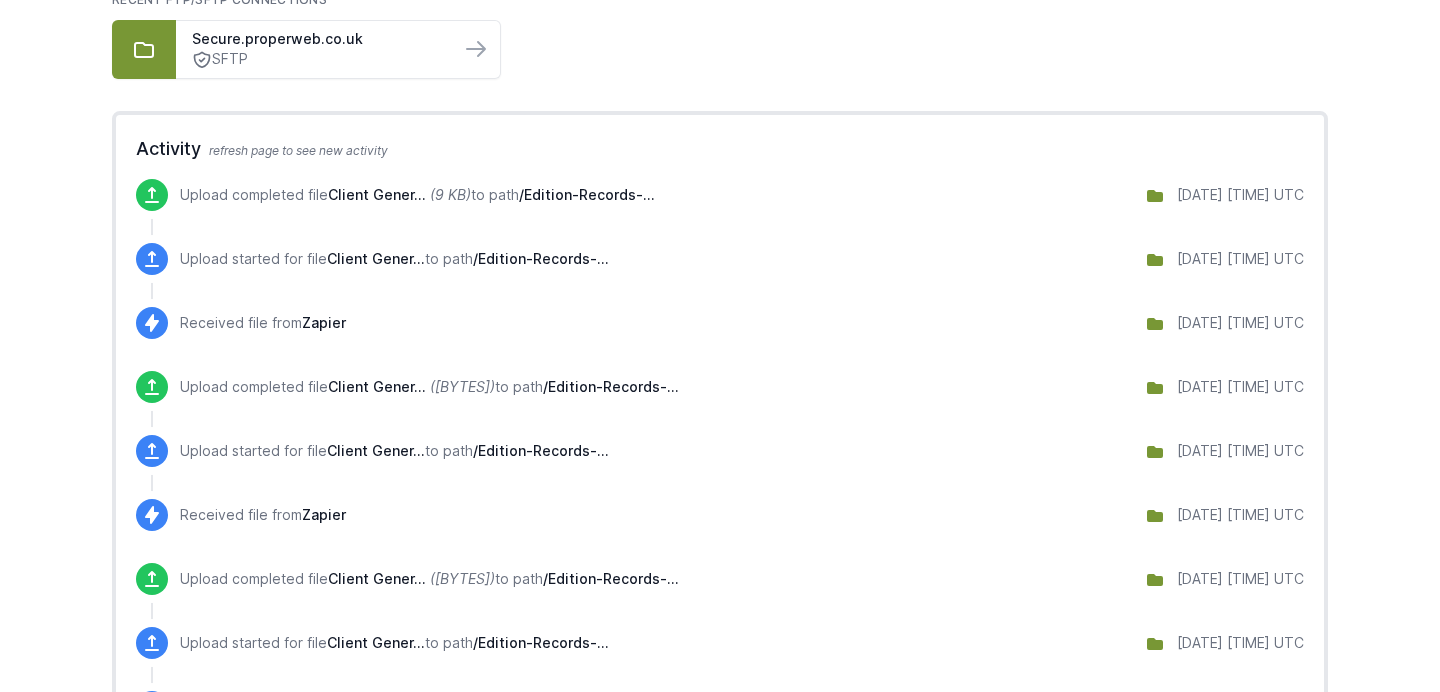 click on "[PATH]" at bounding box center (587, 194) 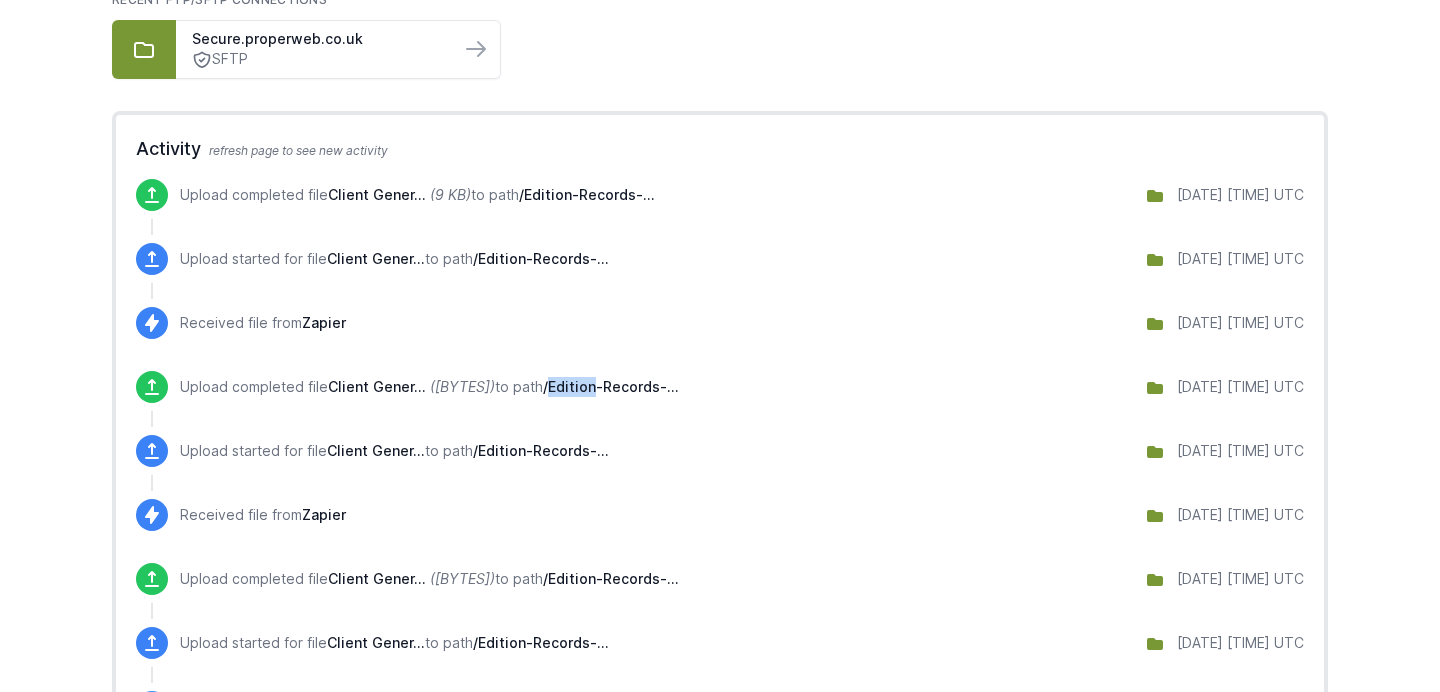 click on "/[PATH]" at bounding box center (587, 194) 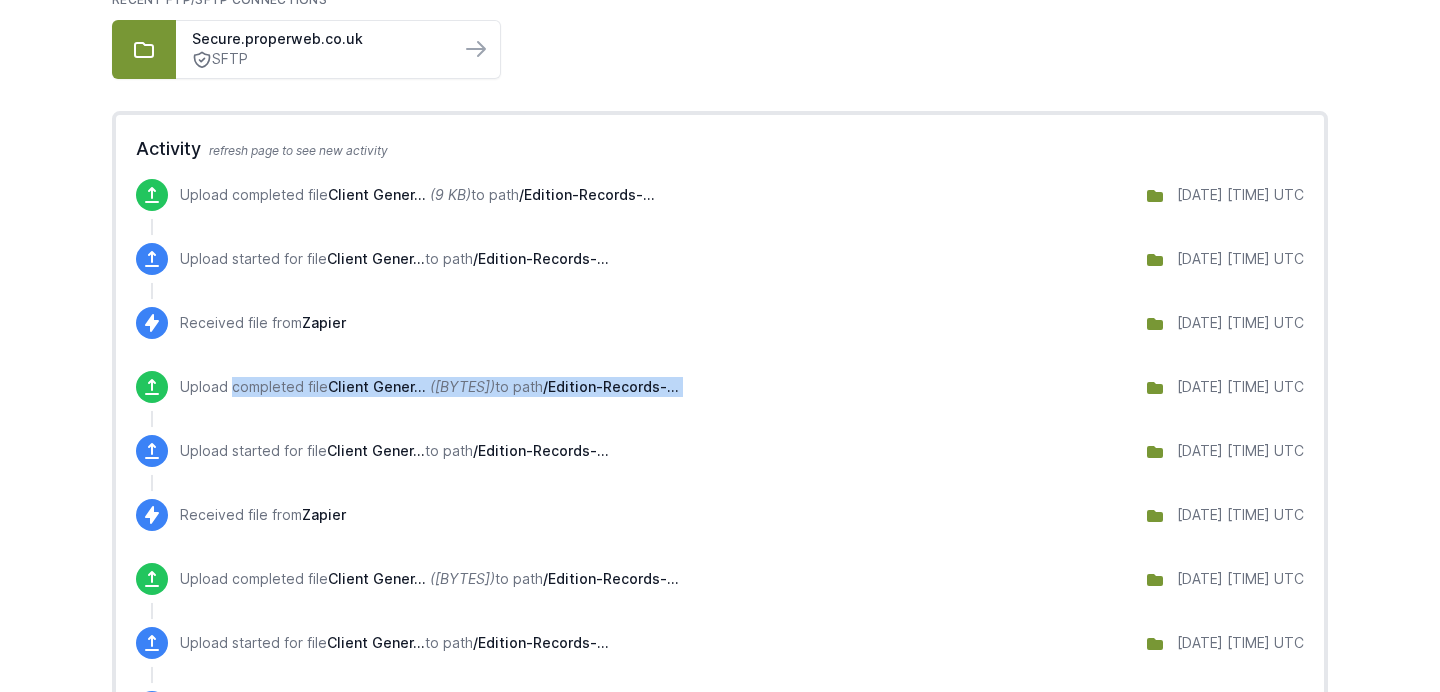 click on "/Edition-Records-..." at bounding box center (587, 194) 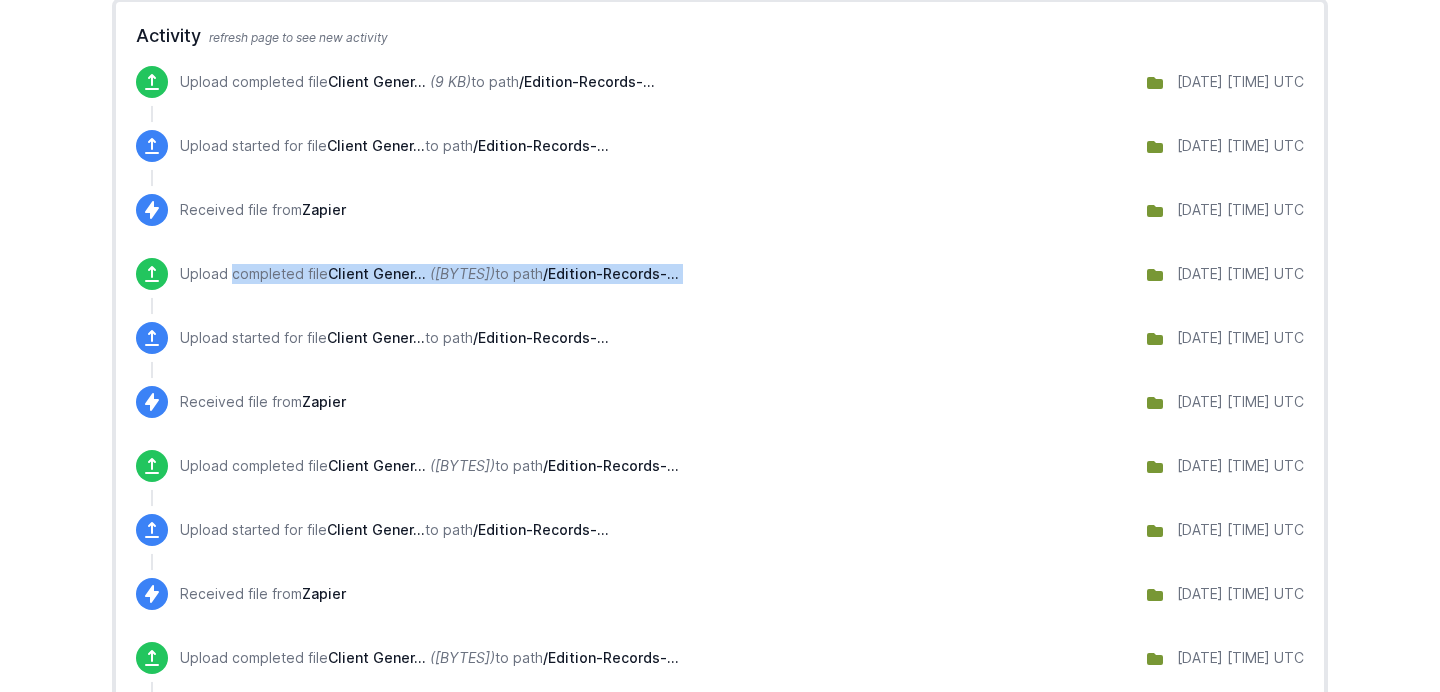 scroll, scrollTop: 0, scrollLeft: 0, axis: both 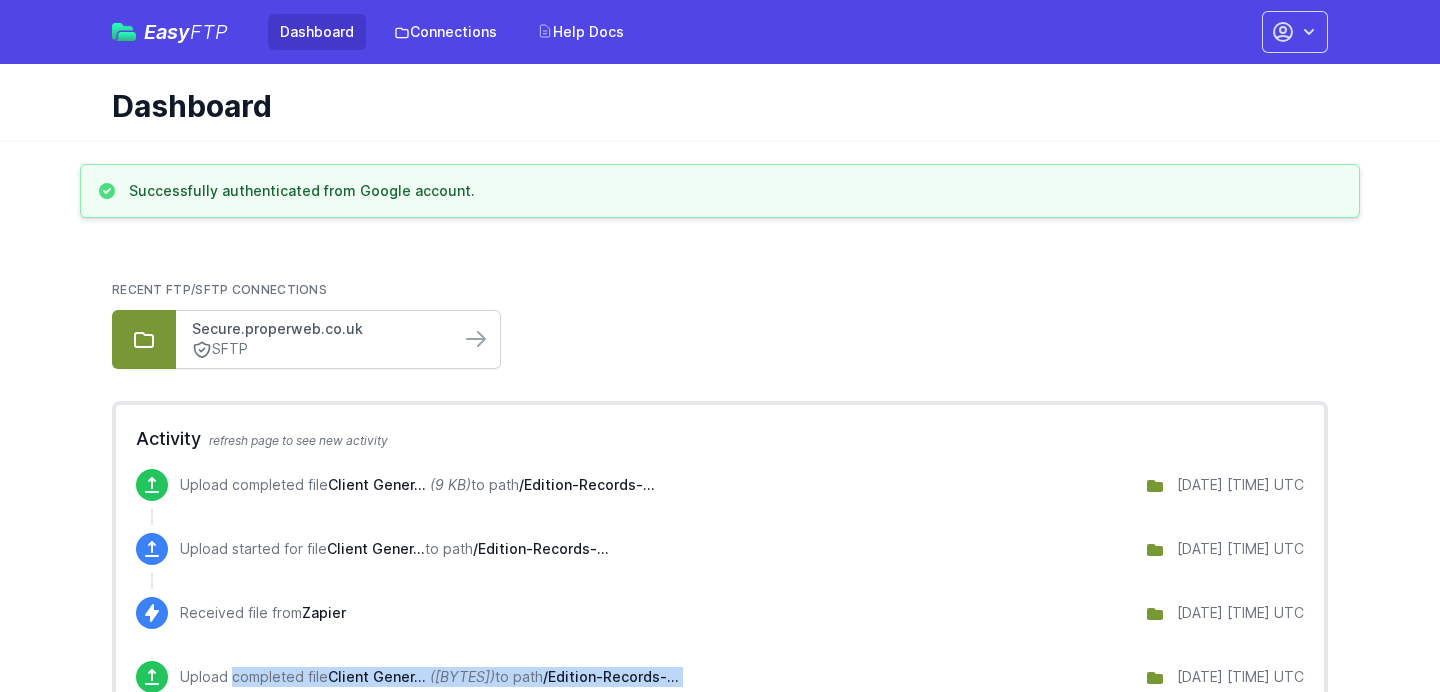 click on "[DOMAIN]" at bounding box center [318, 329] 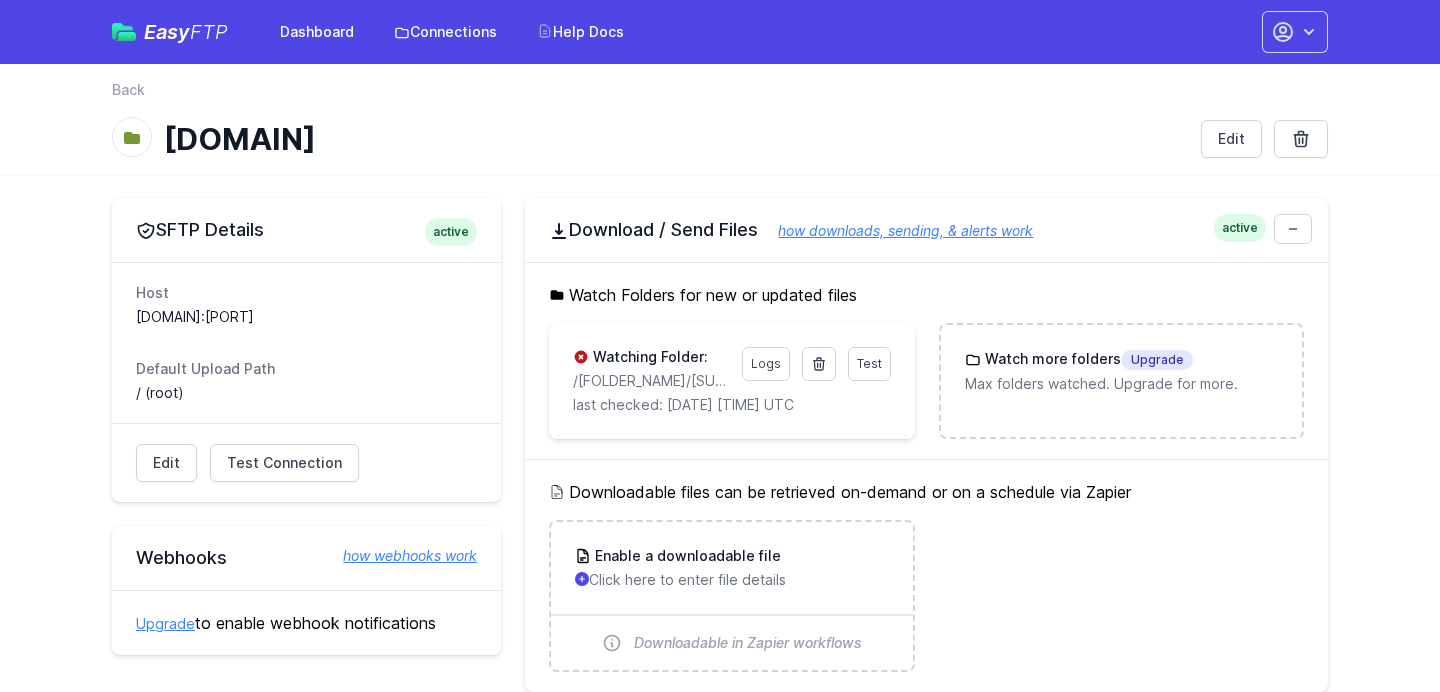 scroll, scrollTop: 0, scrollLeft: 0, axis: both 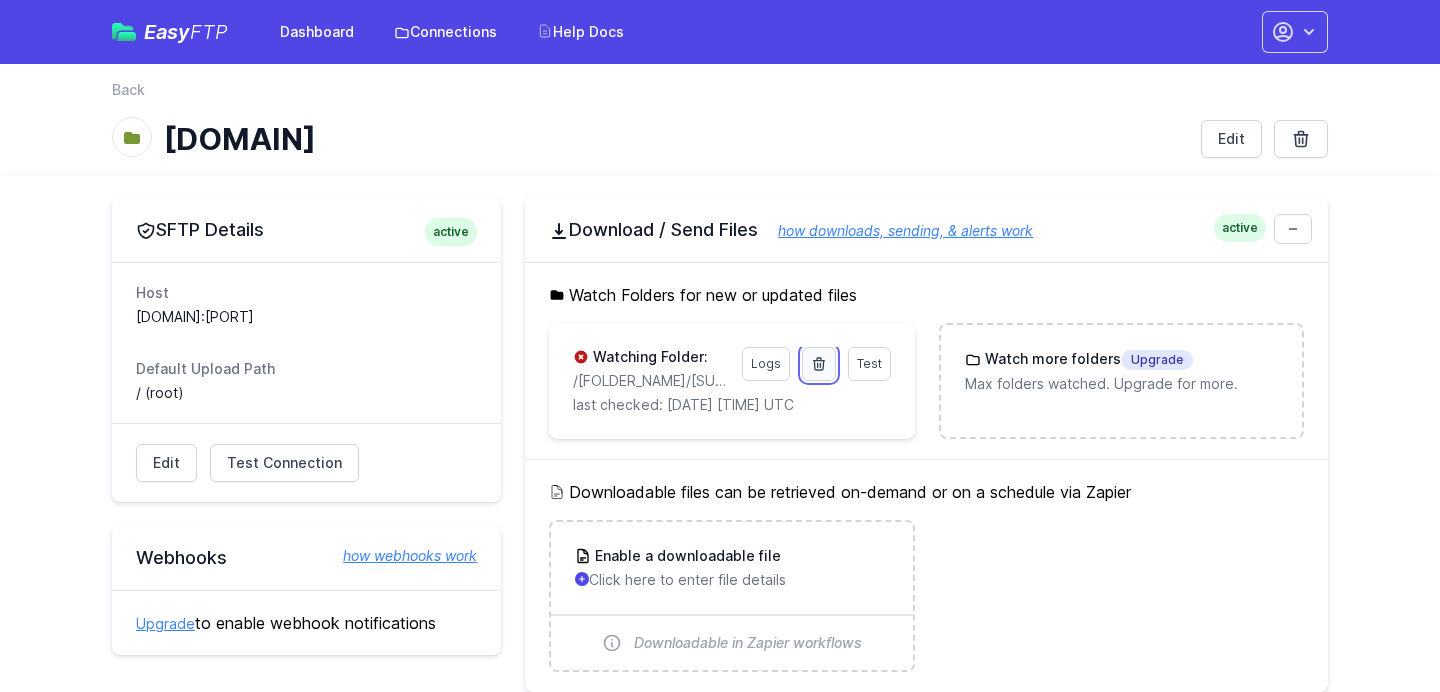 click at bounding box center (818, 364) 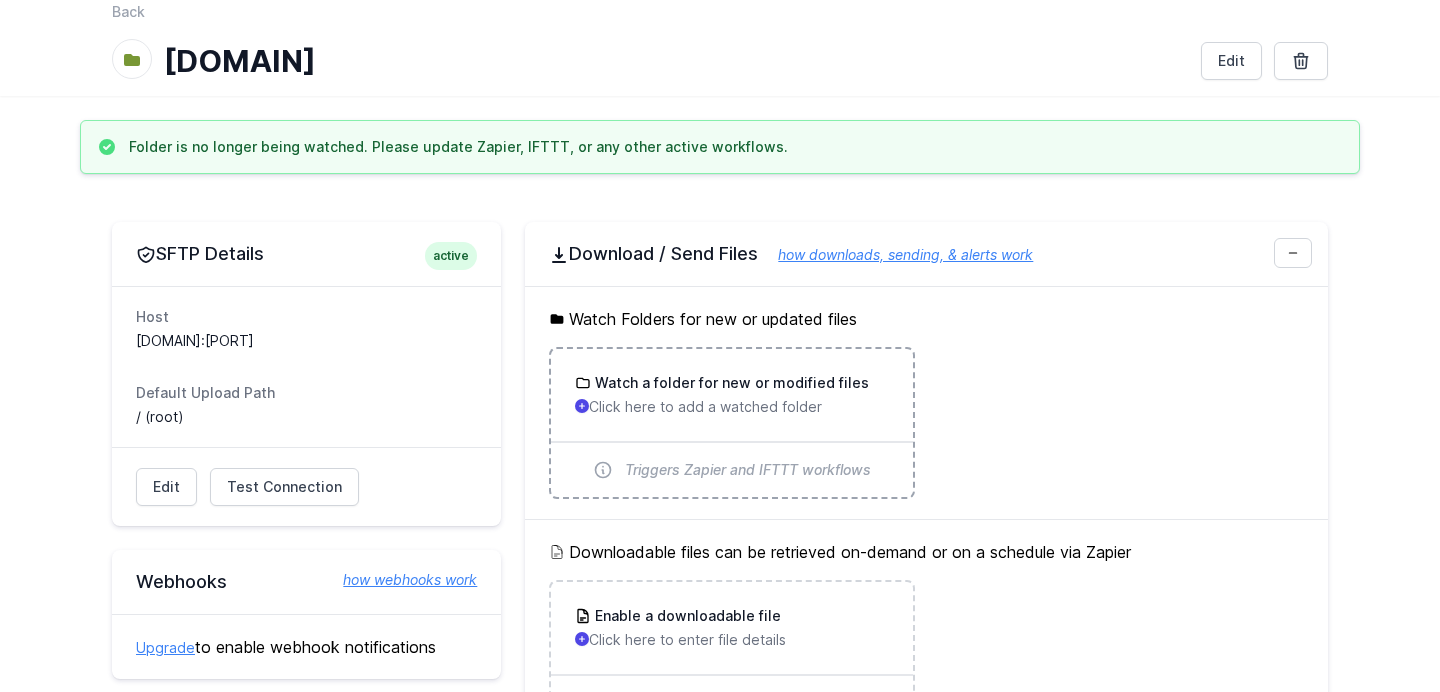 scroll, scrollTop: 76, scrollLeft: 0, axis: vertical 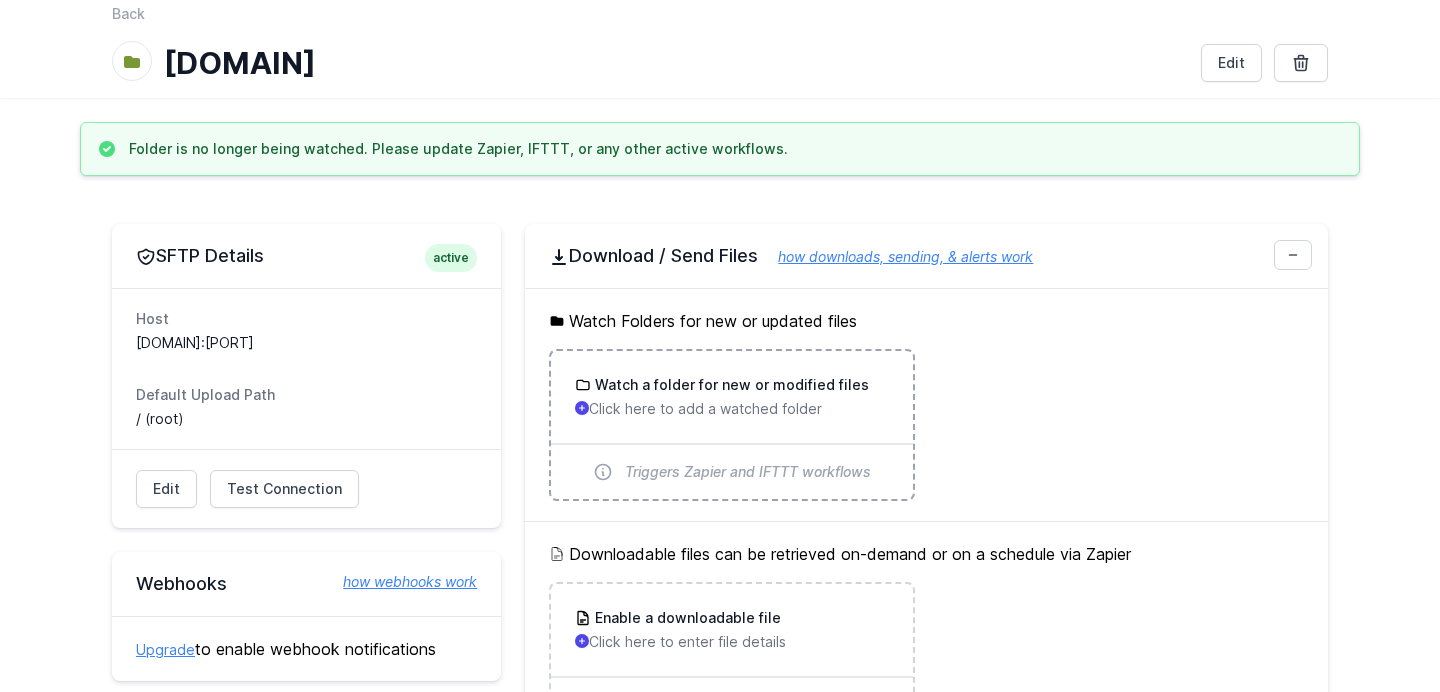 click on "Watch a folder for new or modified files
Click here to add a watched folder" at bounding box center (731, 397) 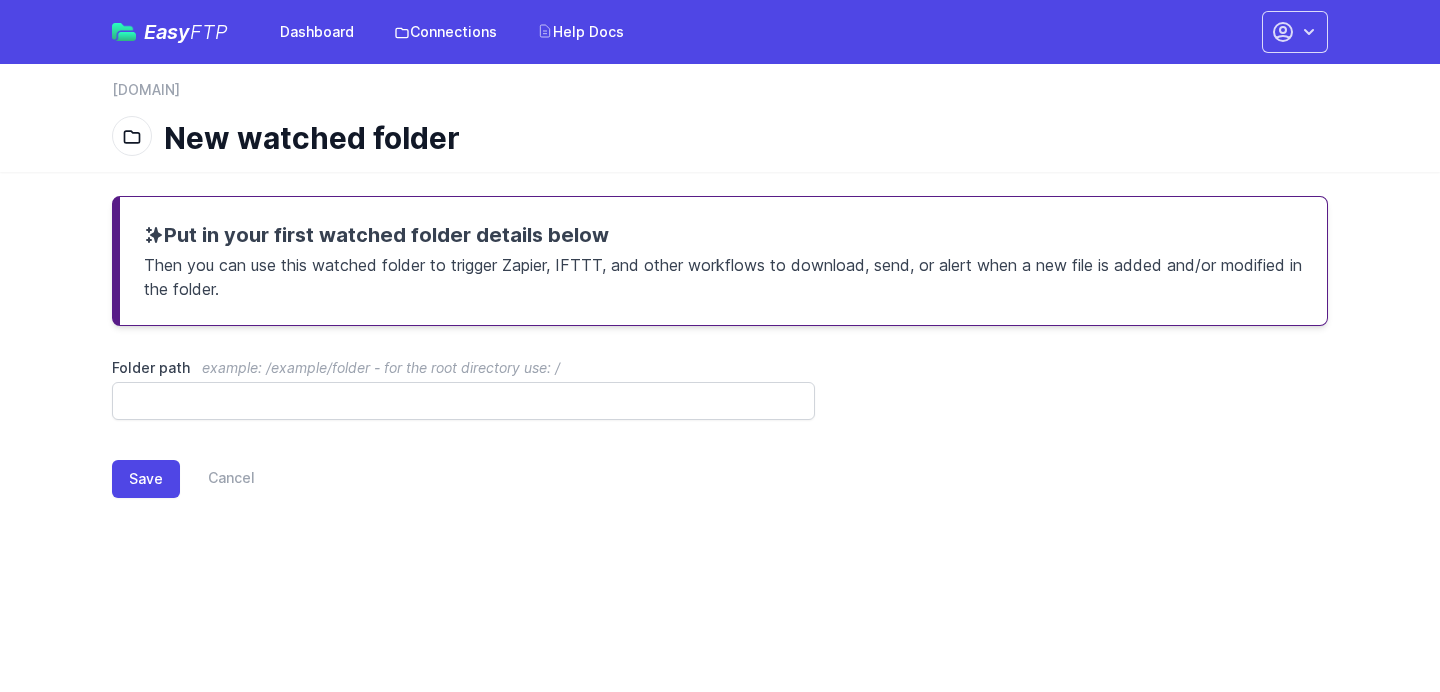 scroll, scrollTop: 0, scrollLeft: 0, axis: both 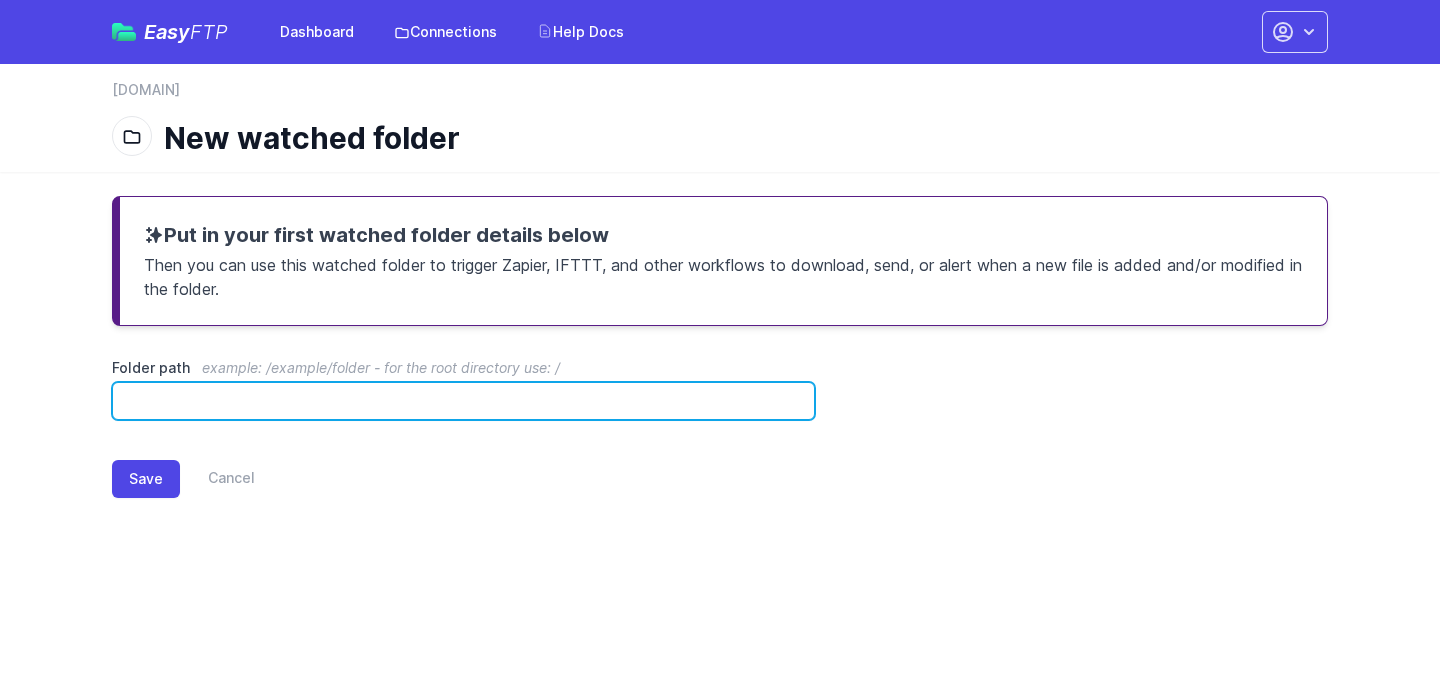 click on "Folder path  example: /example/folder - for the root directory use: /" at bounding box center [463, 401] 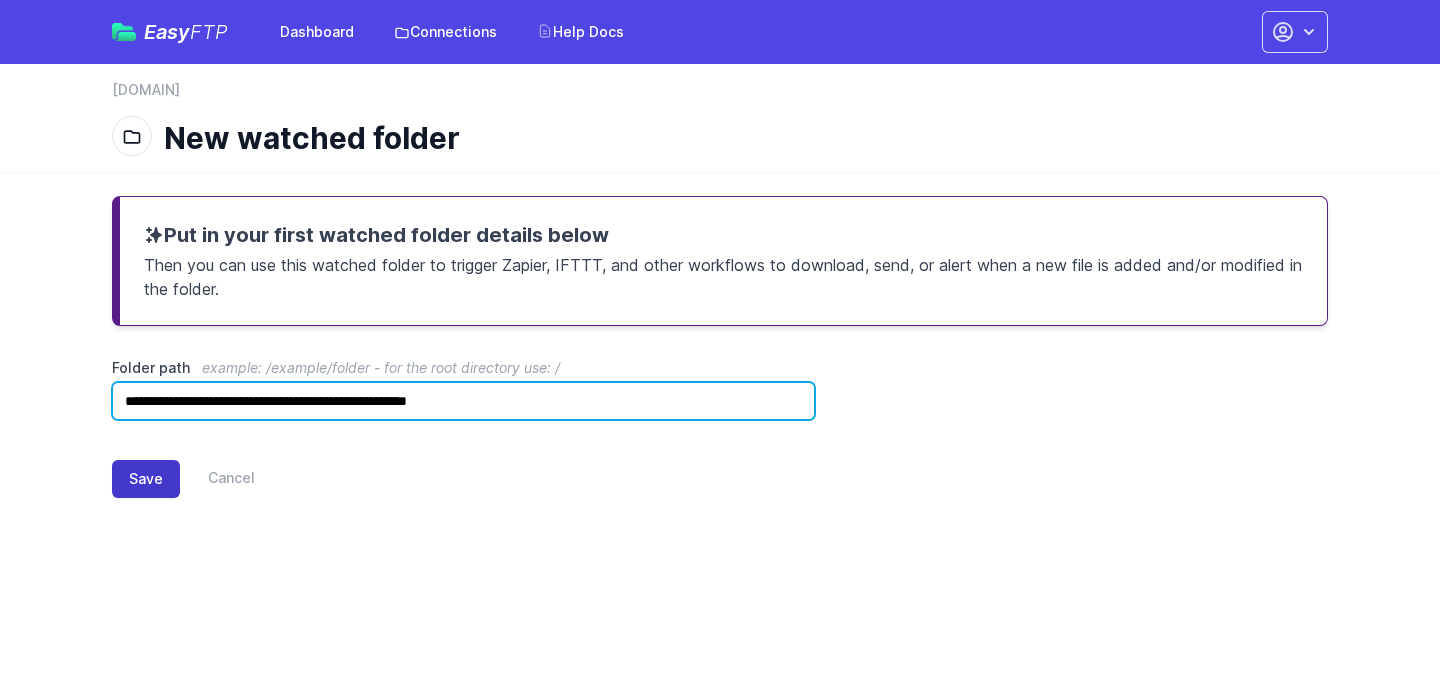 type on "**********" 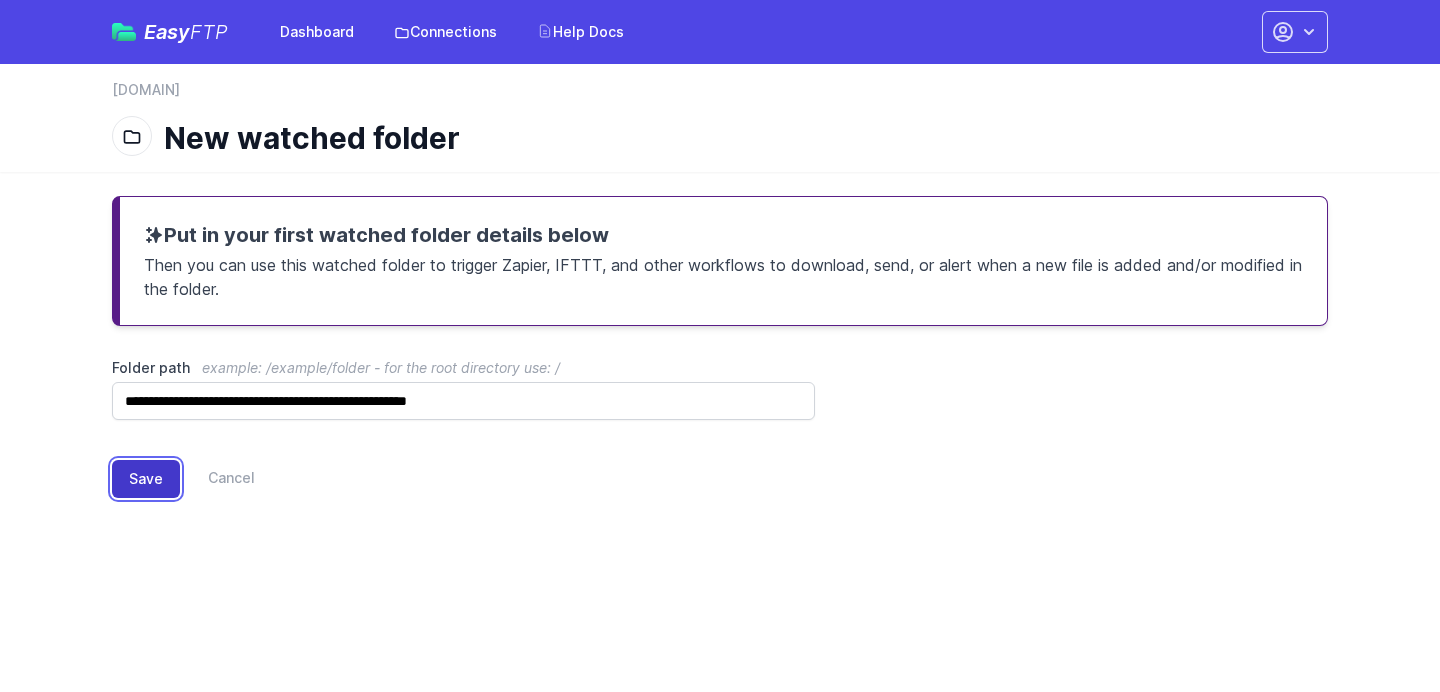 click on "Save" at bounding box center (146, 479) 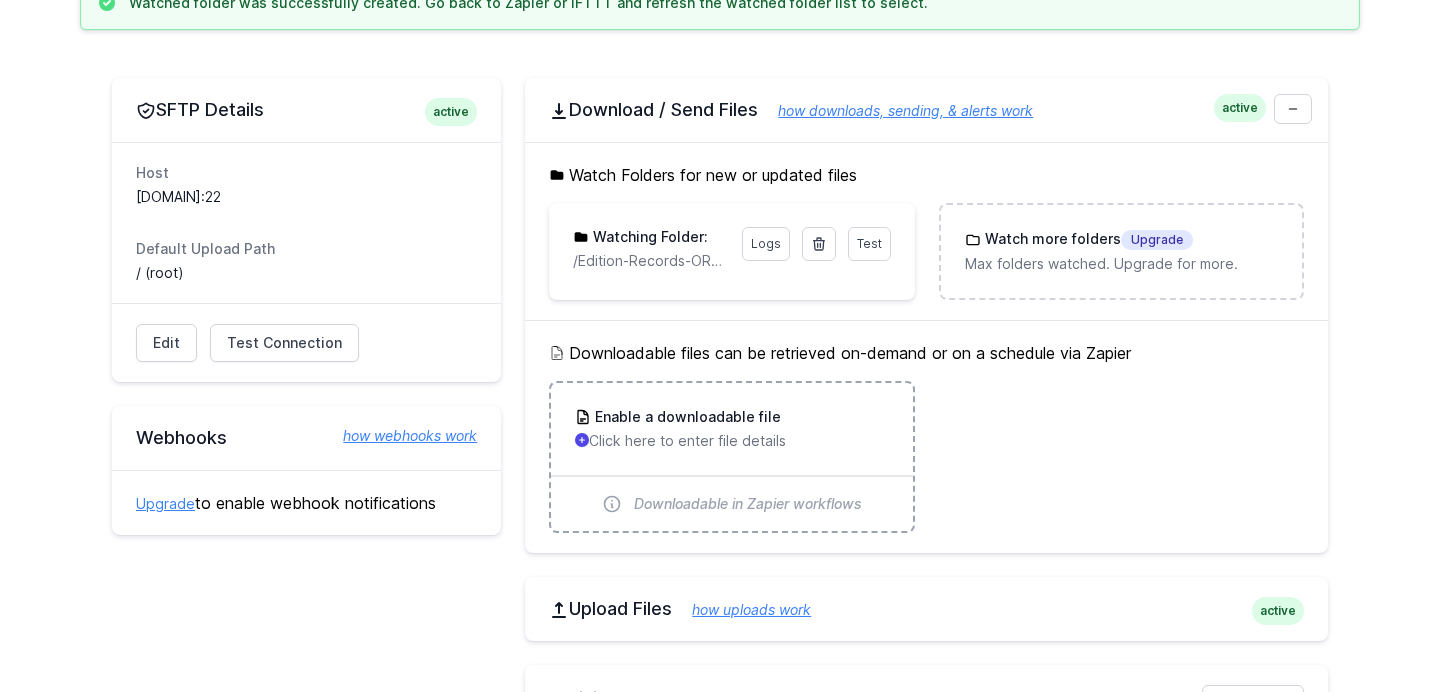 scroll, scrollTop: 588, scrollLeft: 0, axis: vertical 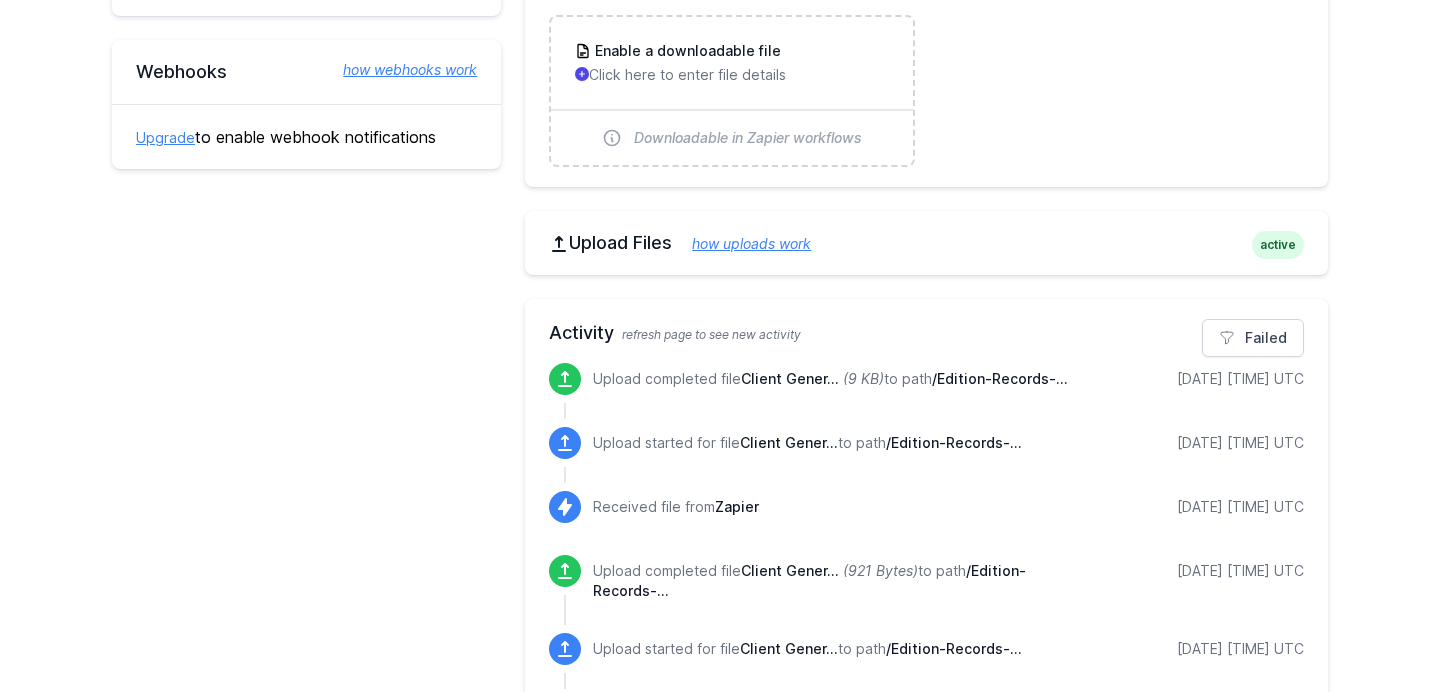 click on "/Edition-Records-..." at bounding box center [1000, 378] 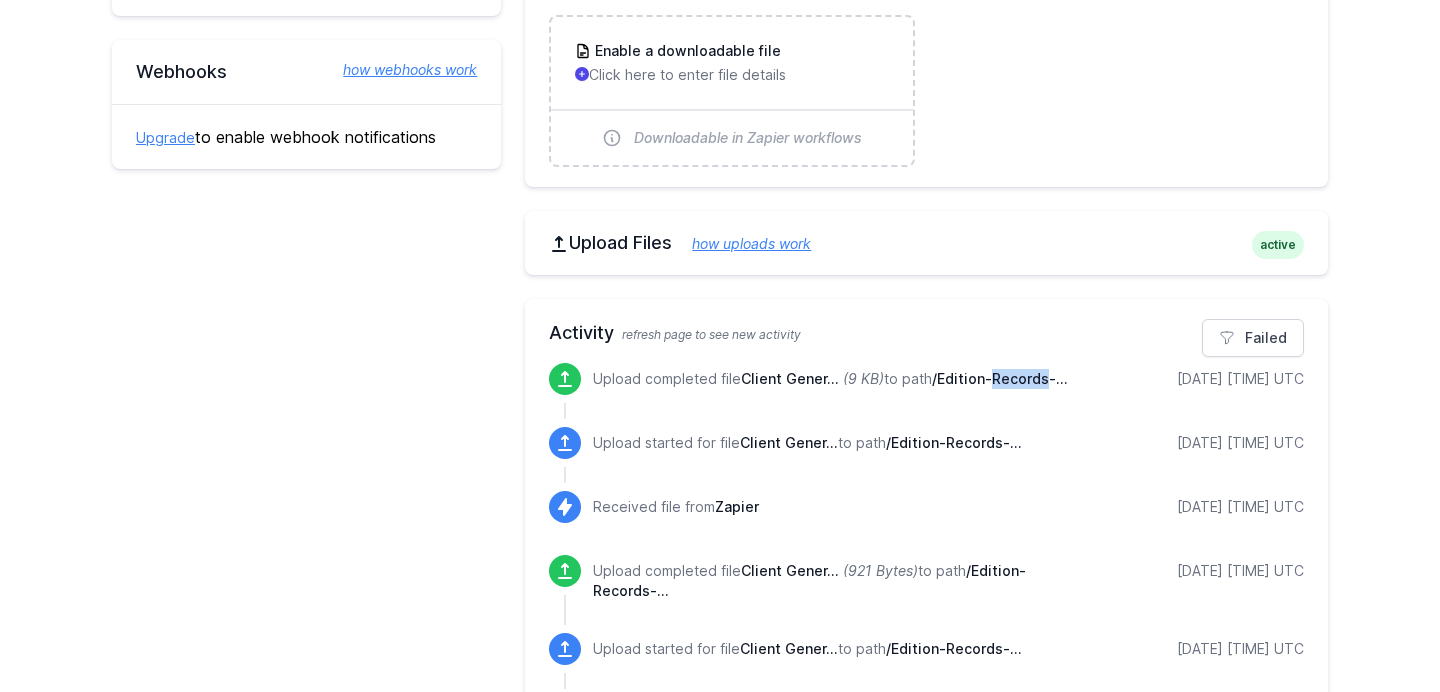 click on "/Edition-Records-..." at bounding box center [1000, 378] 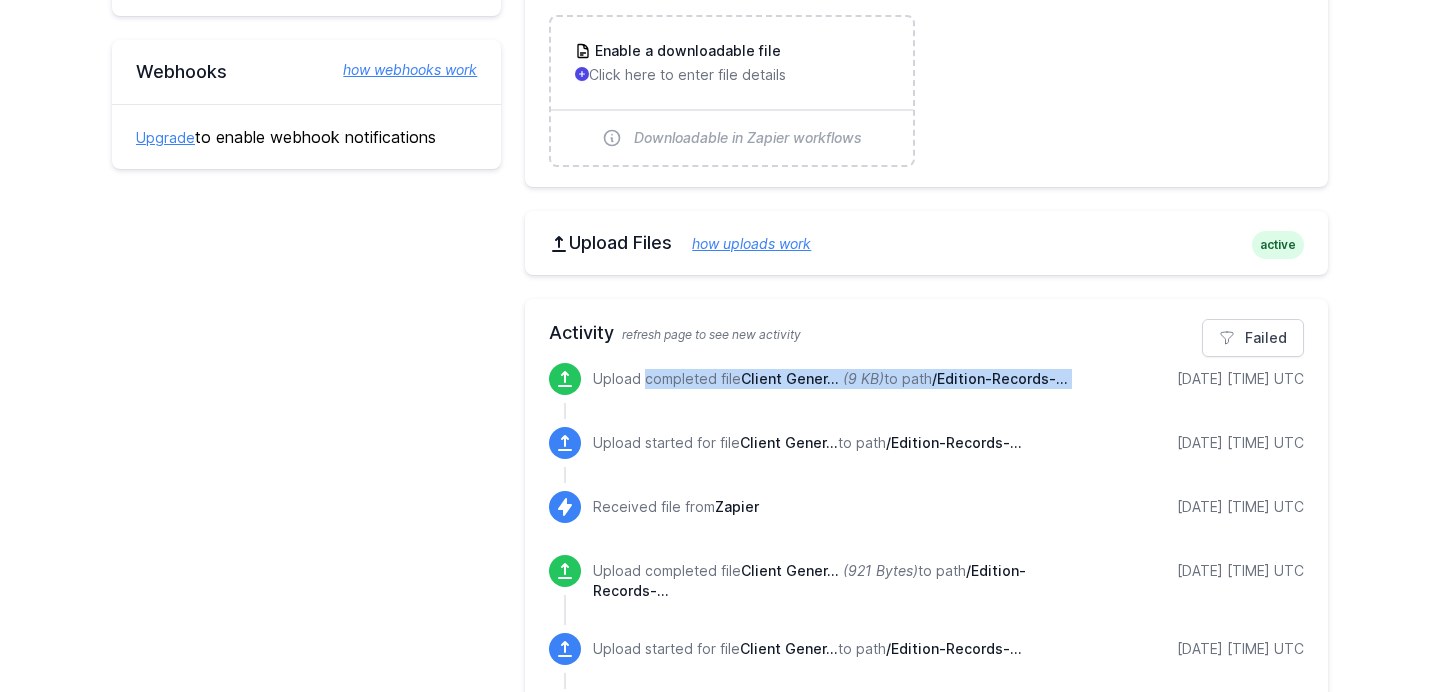 click on "/Edition-Records-..." at bounding box center (1000, 378) 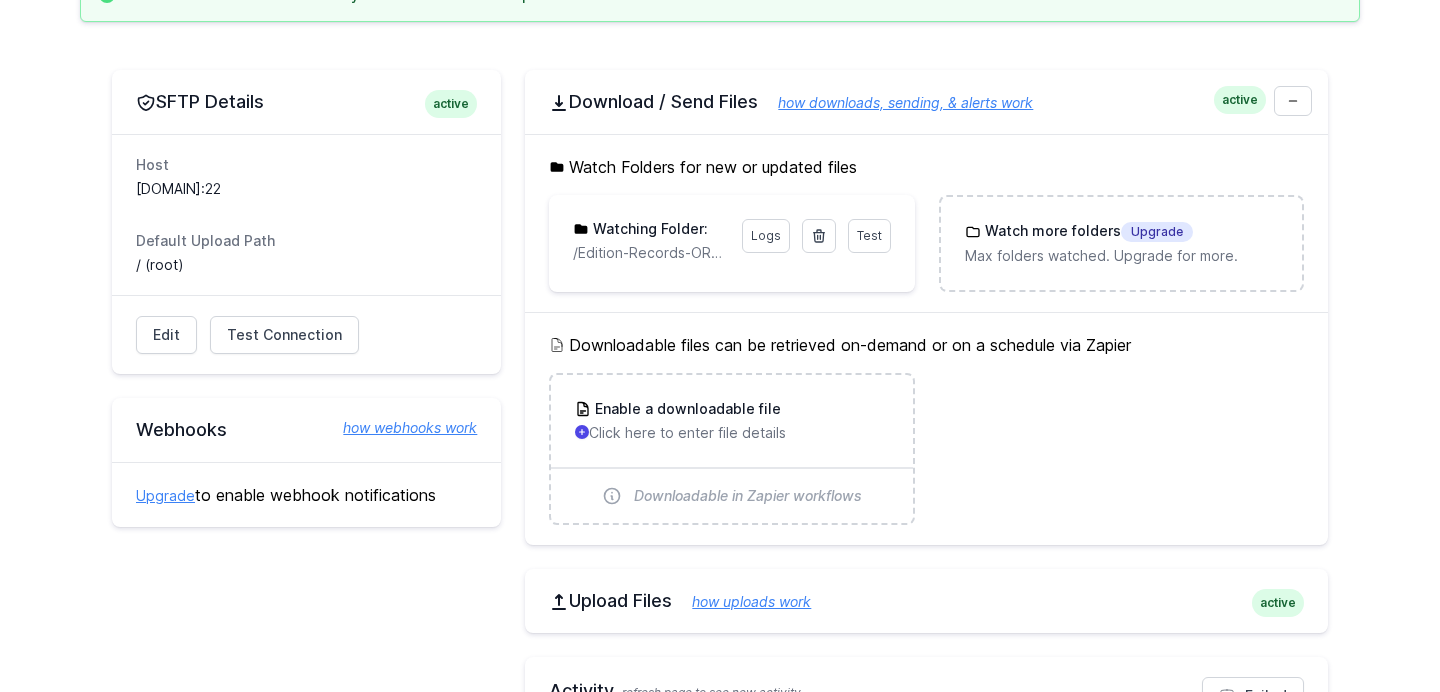 scroll, scrollTop: 0, scrollLeft: 0, axis: both 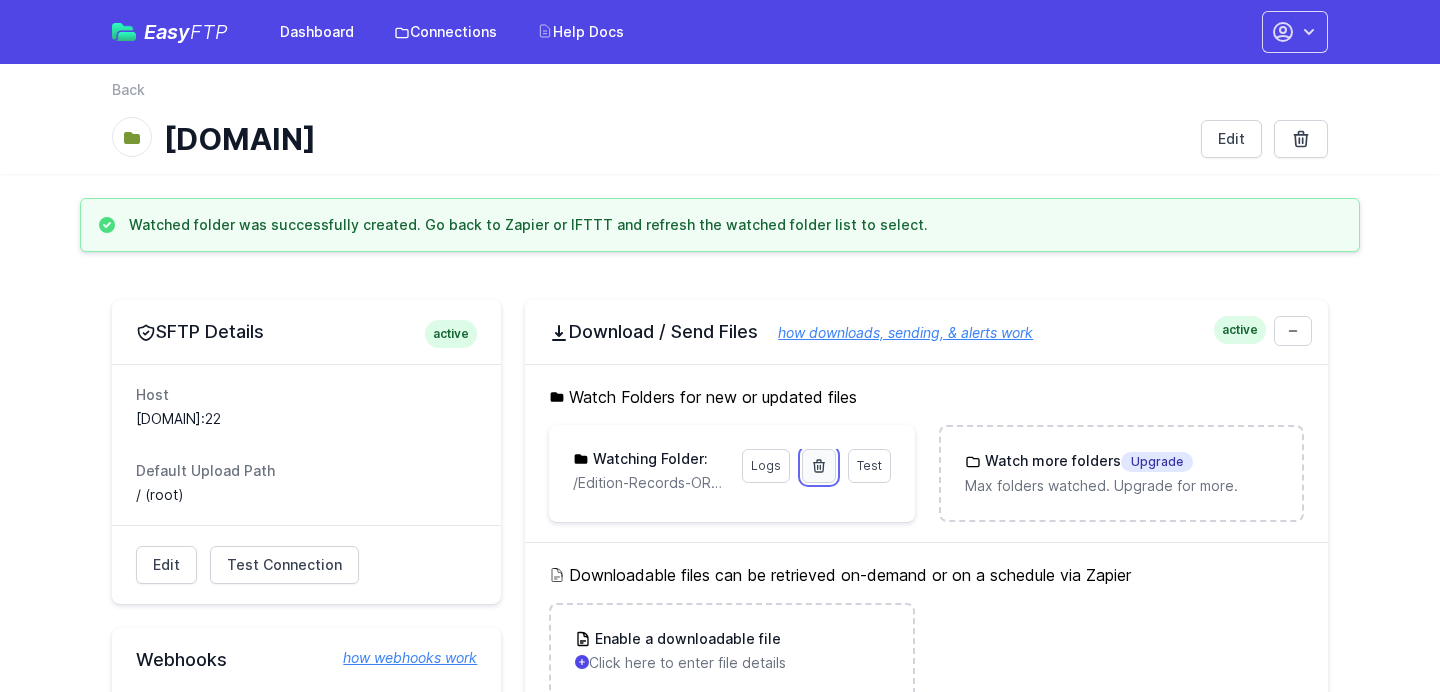click at bounding box center [819, 466] 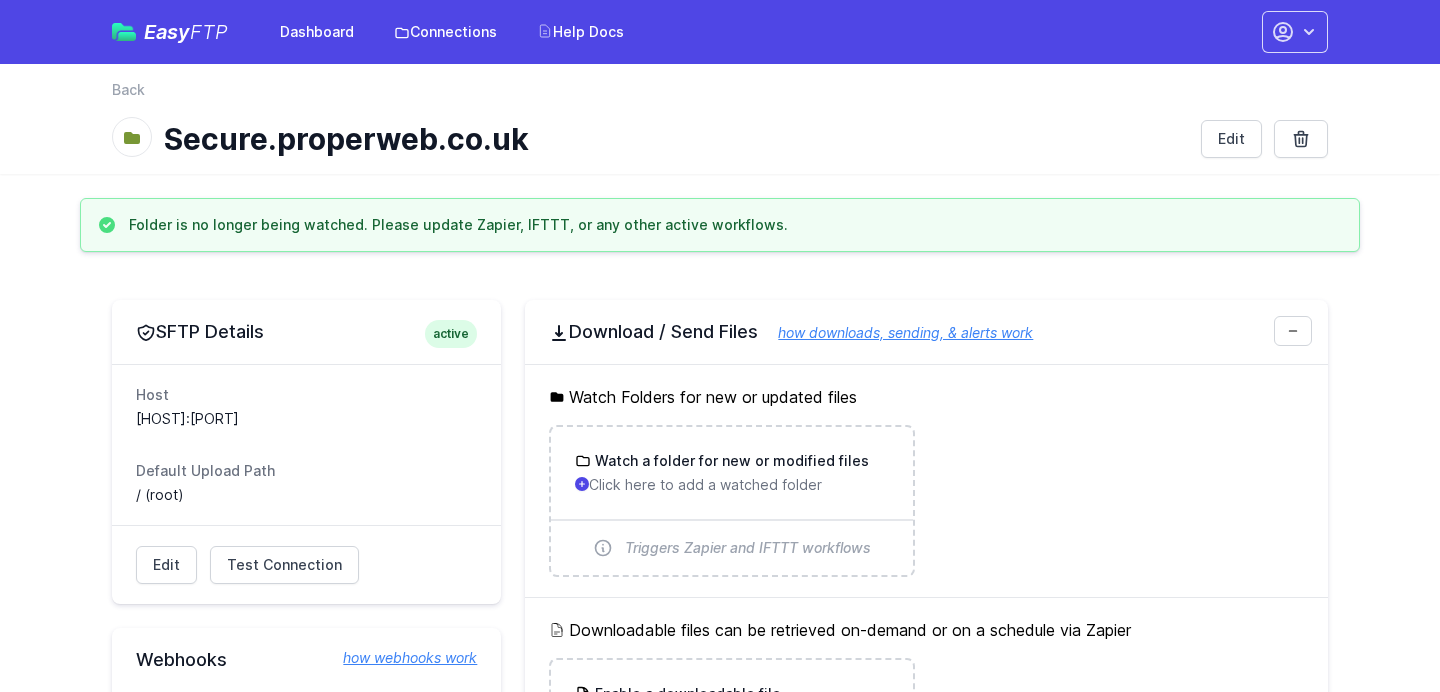 scroll, scrollTop: 0, scrollLeft: 0, axis: both 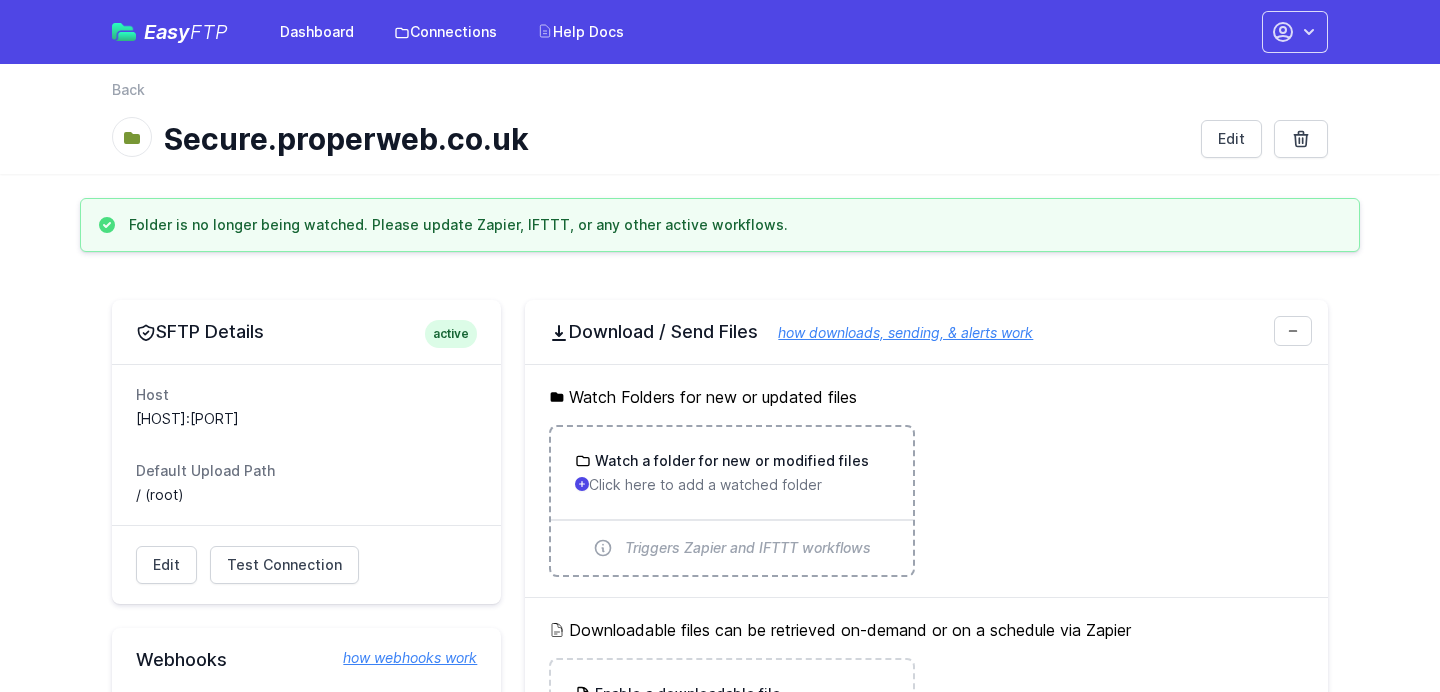 click on "Click here to add a watched folder" at bounding box center (731, 485) 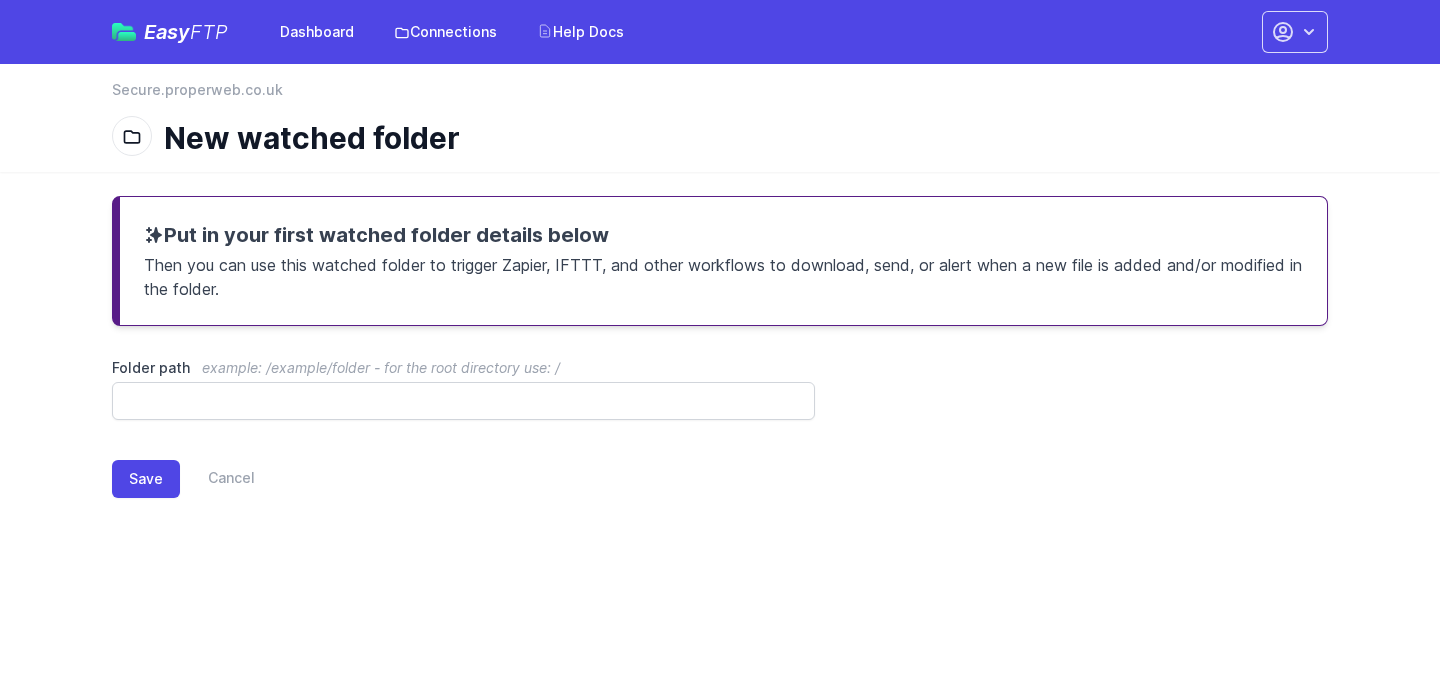 scroll, scrollTop: 0, scrollLeft: 0, axis: both 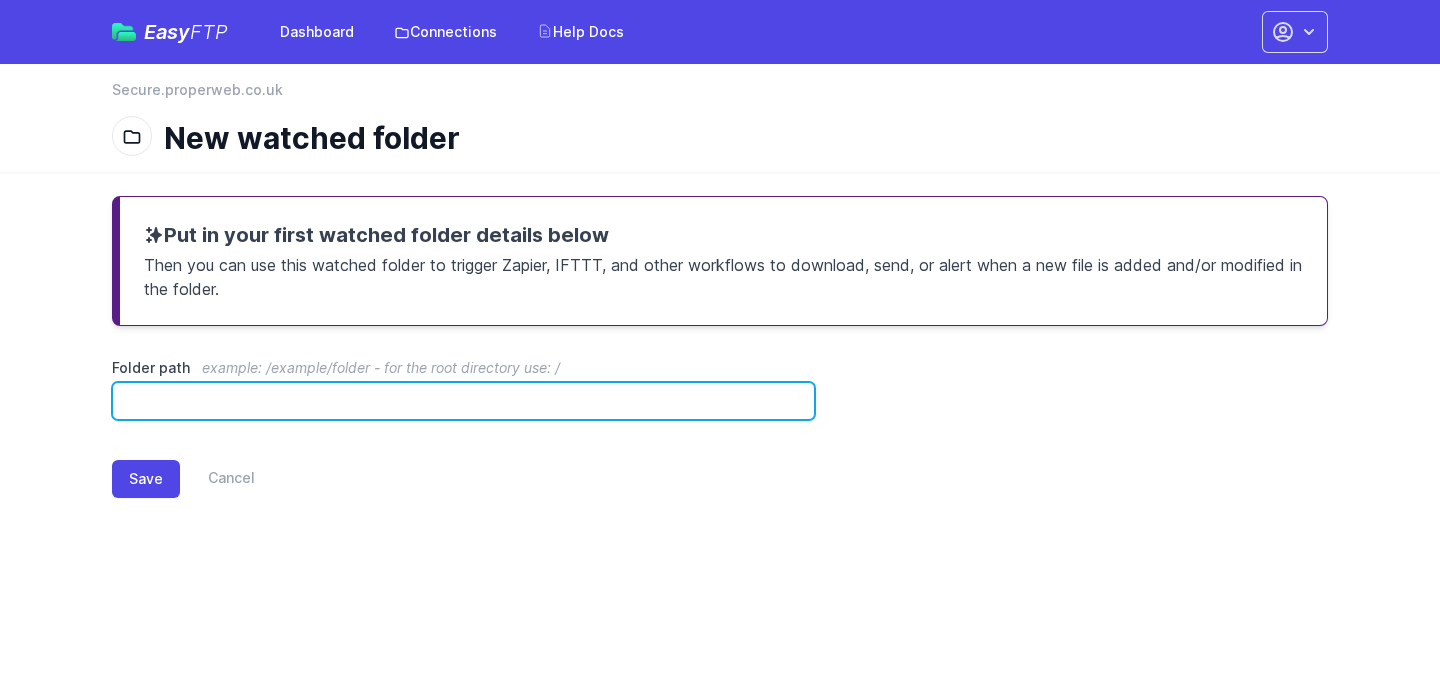 click on "Folder path  example: /example/folder - for the root directory use: /" at bounding box center [463, 401] 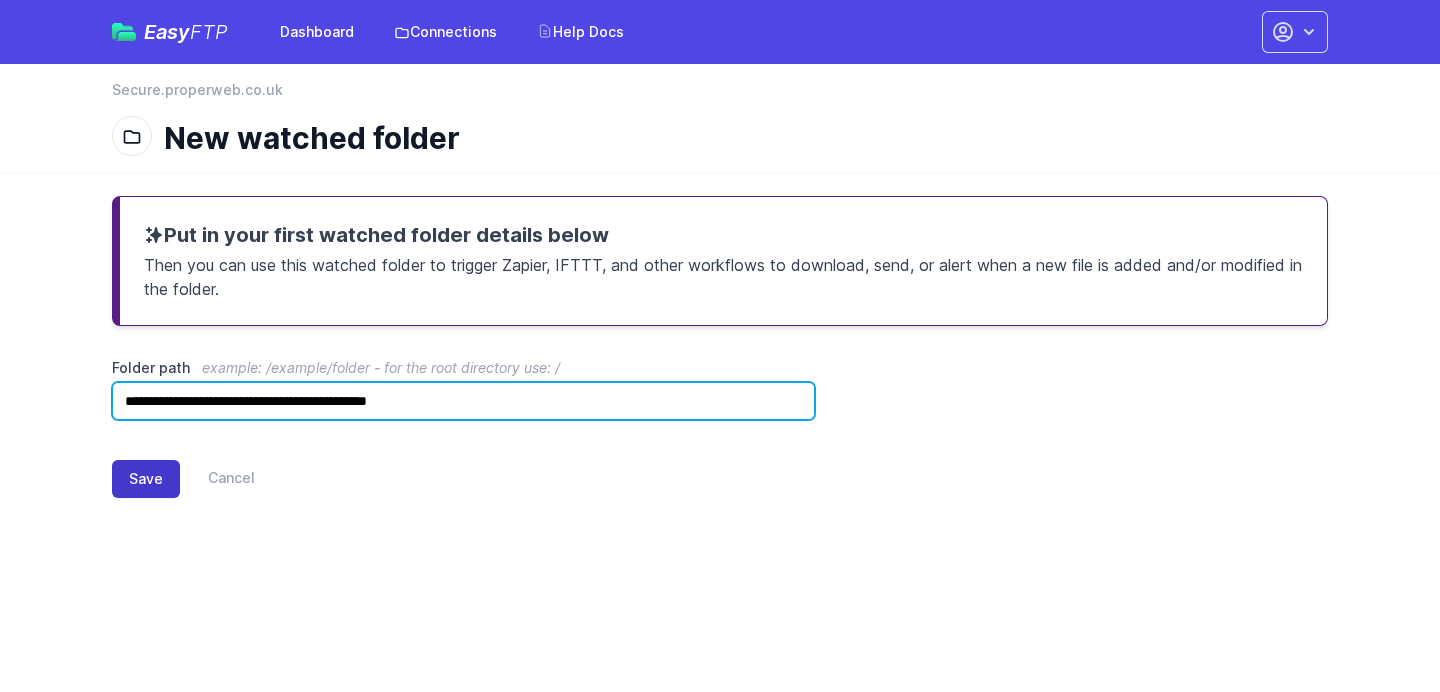 type on "**********" 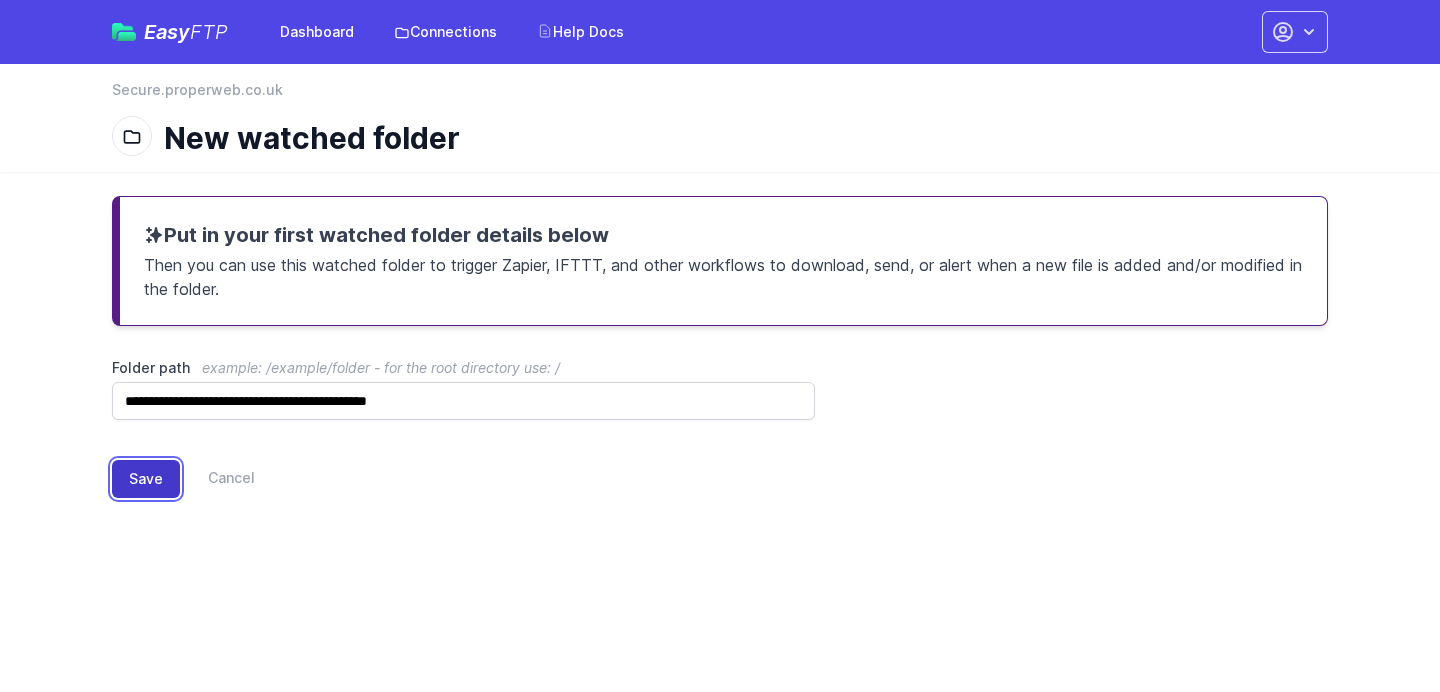 click on "Save" at bounding box center (146, 479) 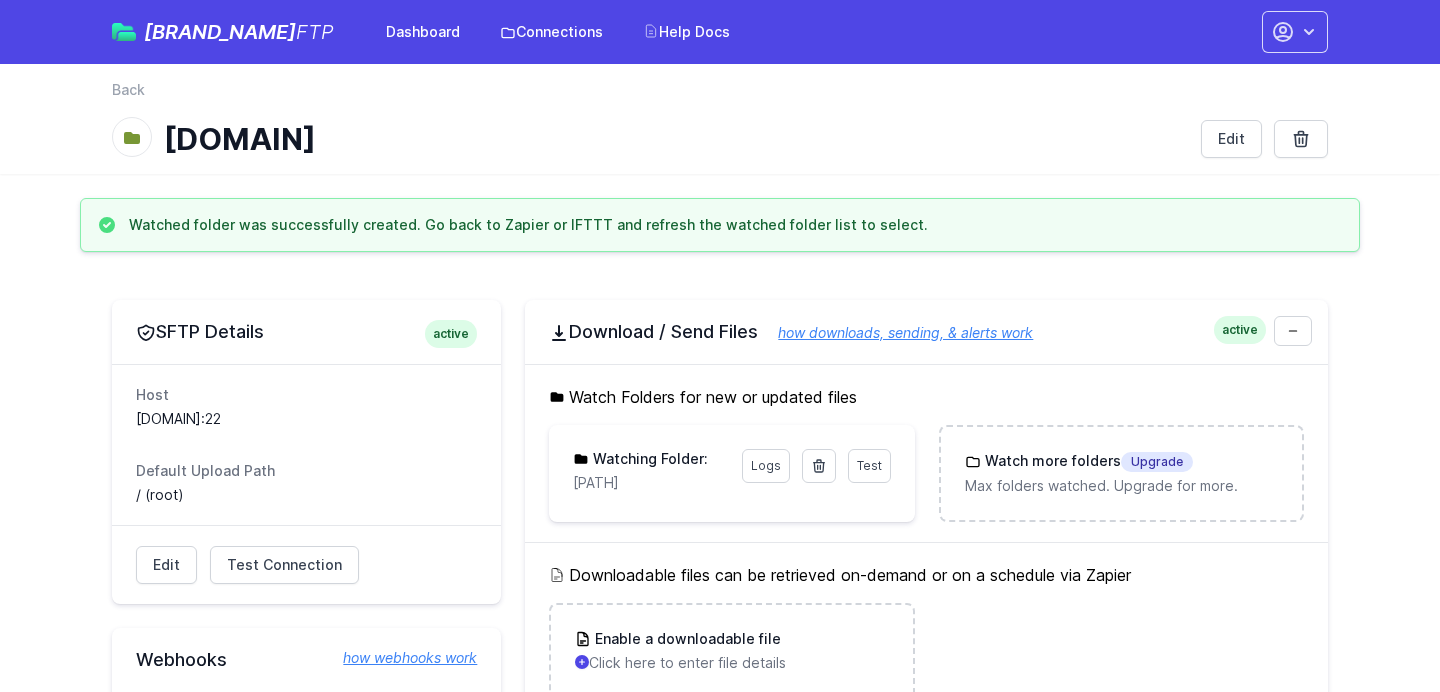 scroll, scrollTop: 0, scrollLeft: 0, axis: both 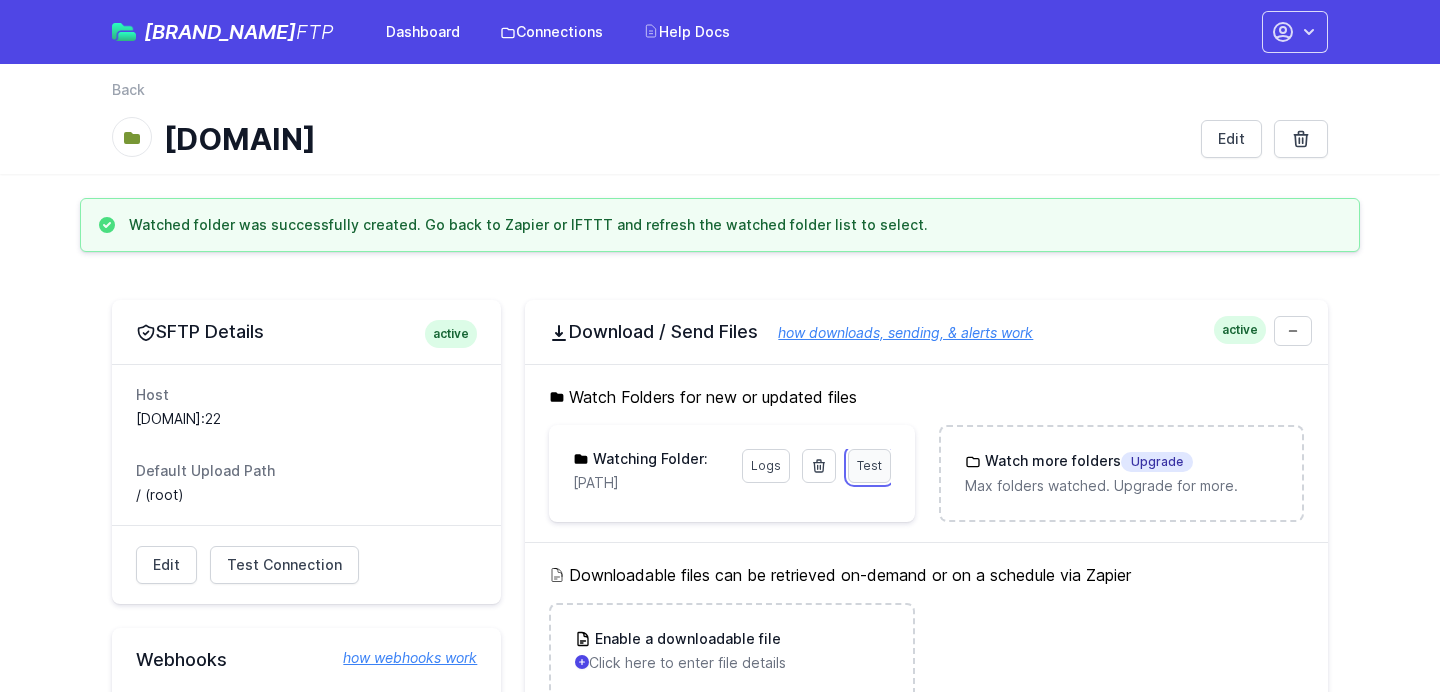 click on "Test" at bounding box center [869, 466] 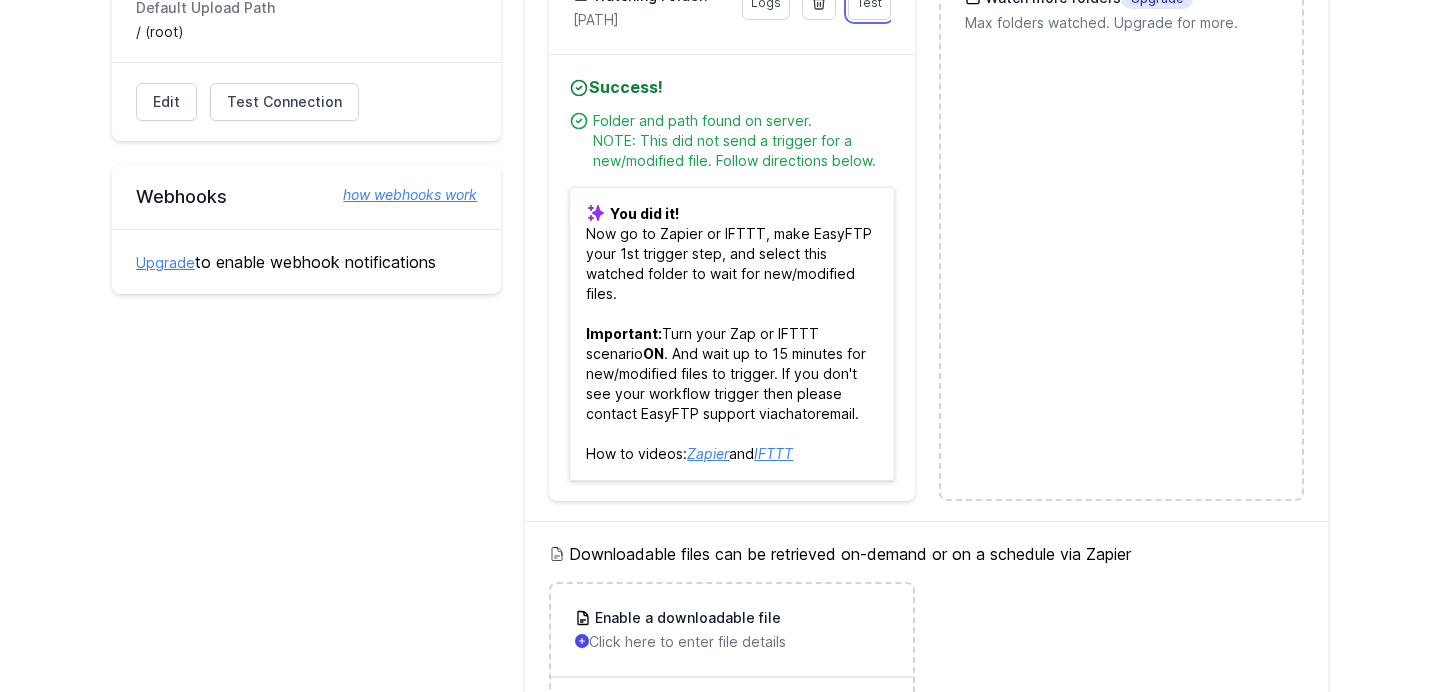 scroll, scrollTop: 690, scrollLeft: 0, axis: vertical 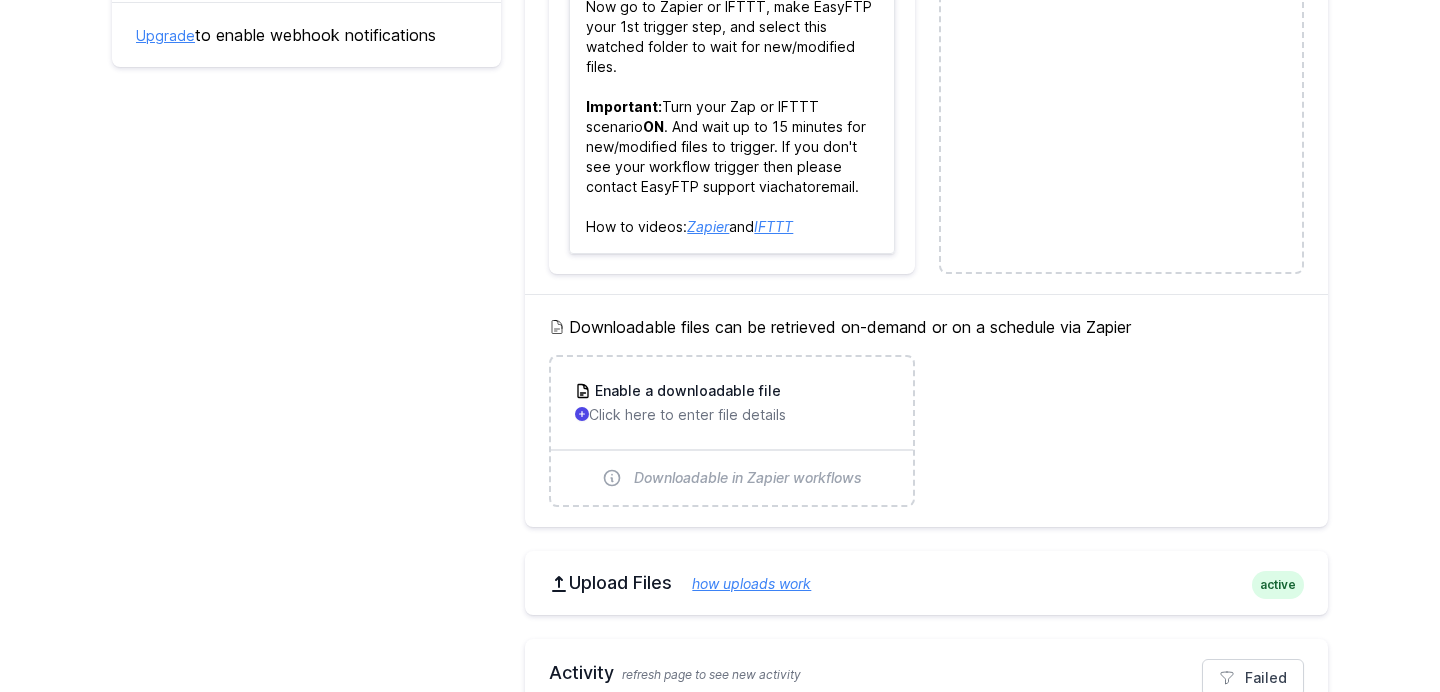 click on "Upload Files
how uploads work" at bounding box center [926, 583] 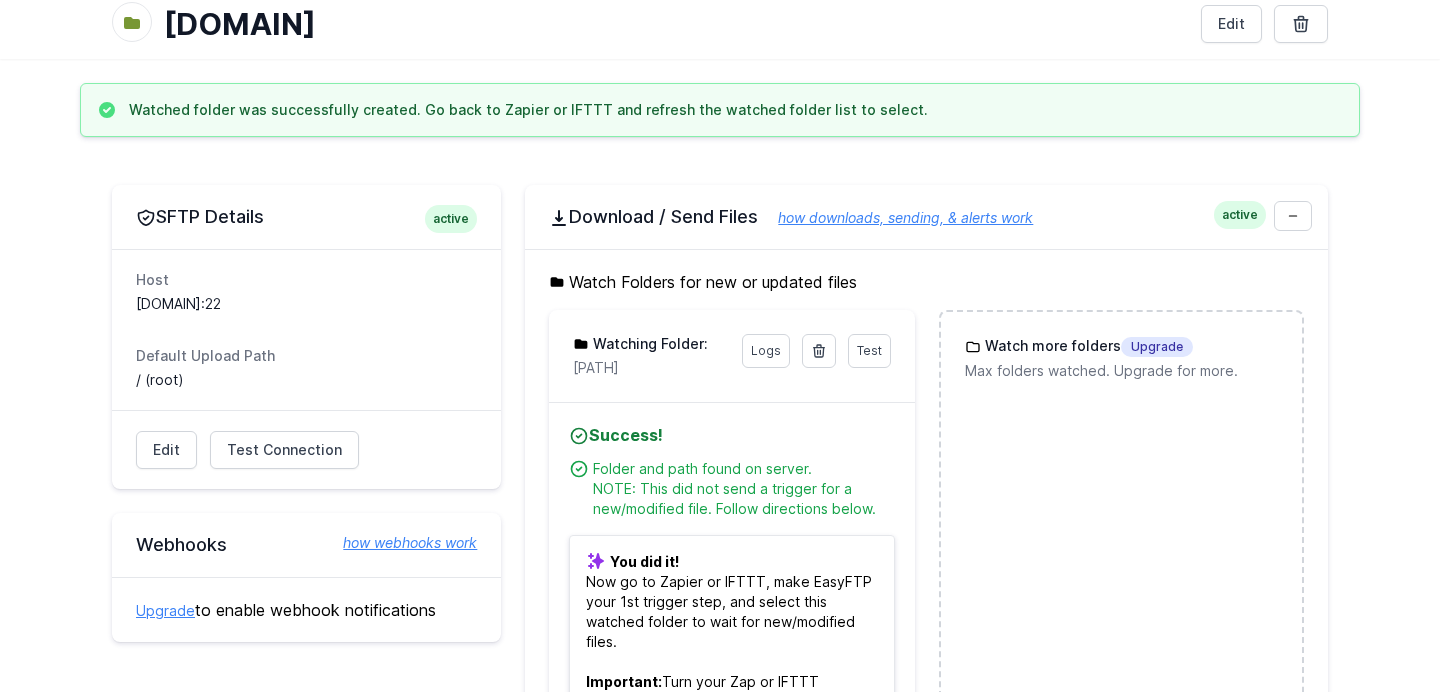 scroll, scrollTop: 0, scrollLeft: 0, axis: both 